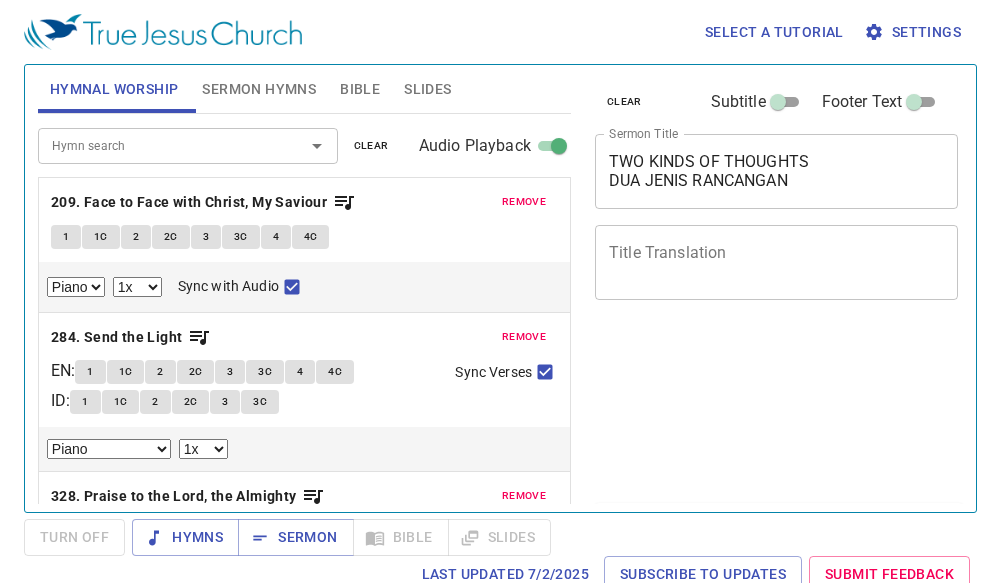 select on "1" 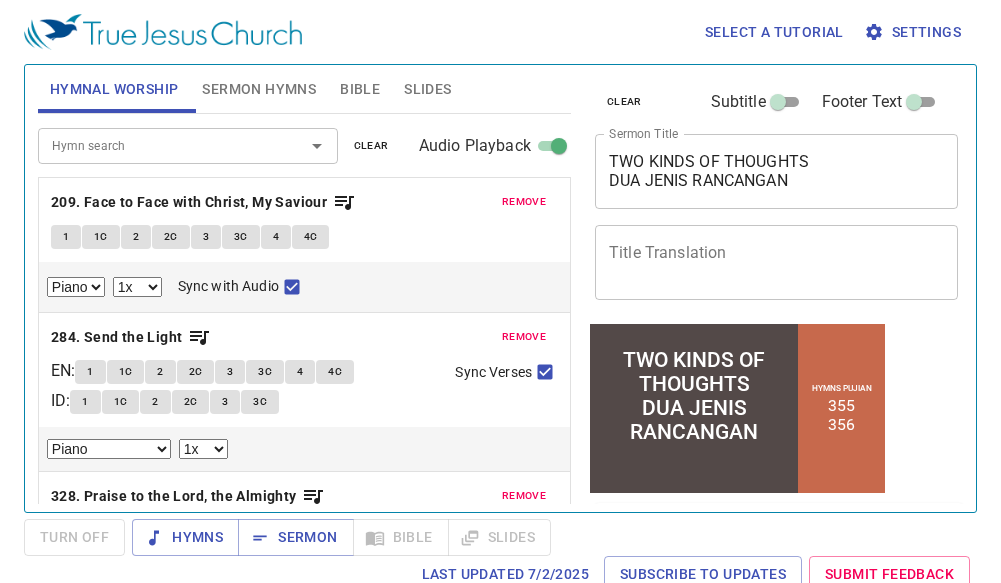 scroll, scrollTop: 0, scrollLeft: 0, axis: both 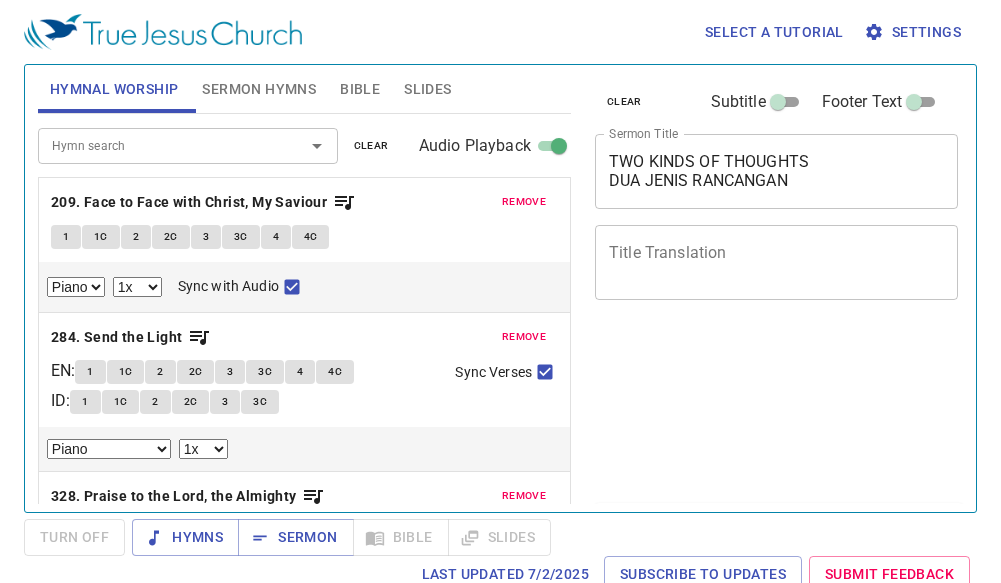 select on "1" 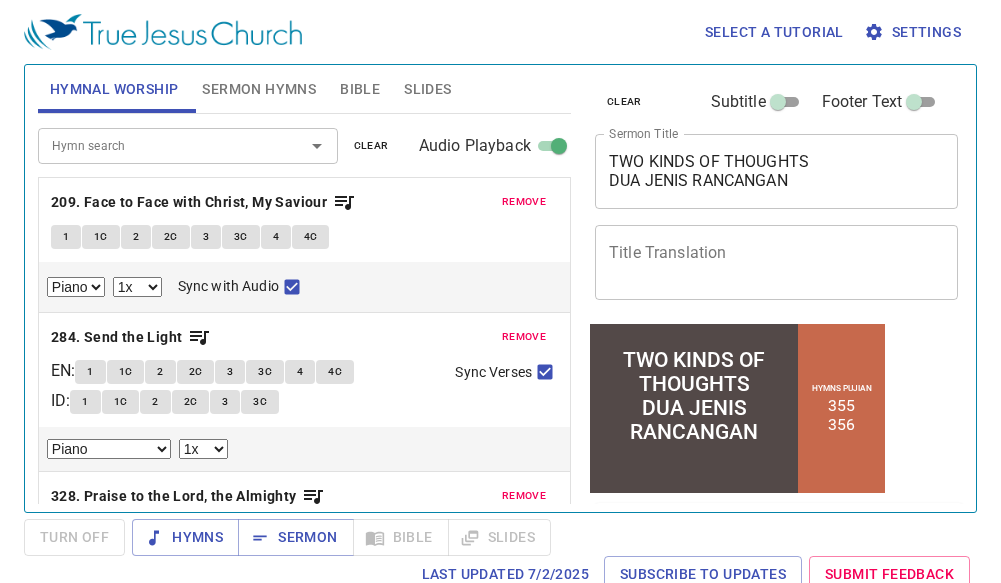 scroll, scrollTop: 0, scrollLeft: 0, axis: both 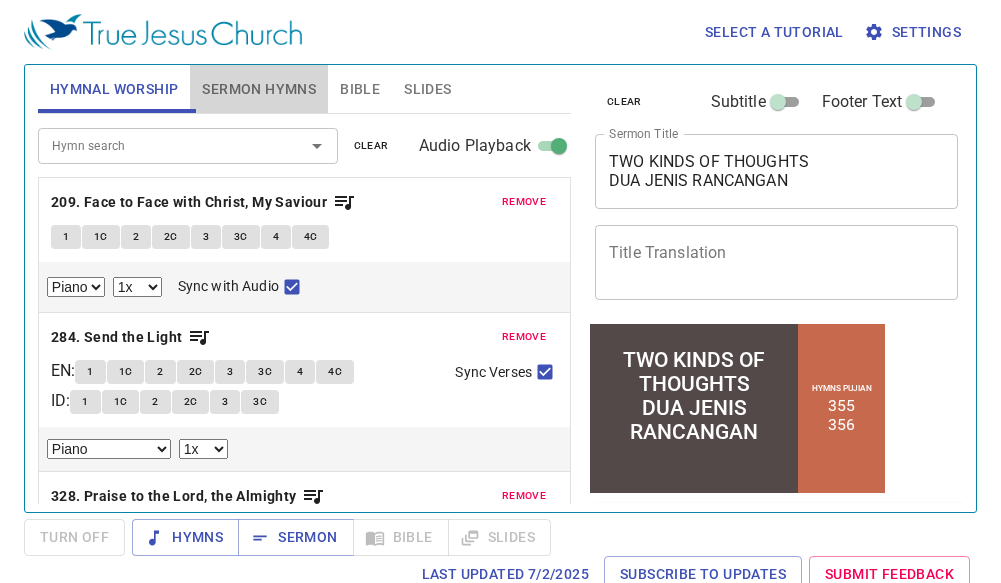 click on "Sermon Hymns" at bounding box center [259, 89] 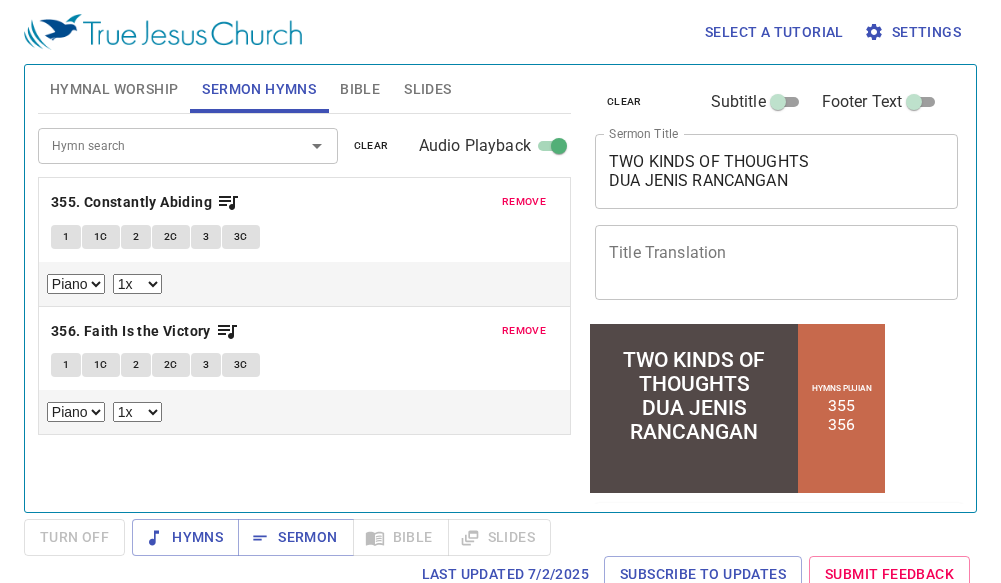 click on "Hymnal Worship" at bounding box center [114, 89] 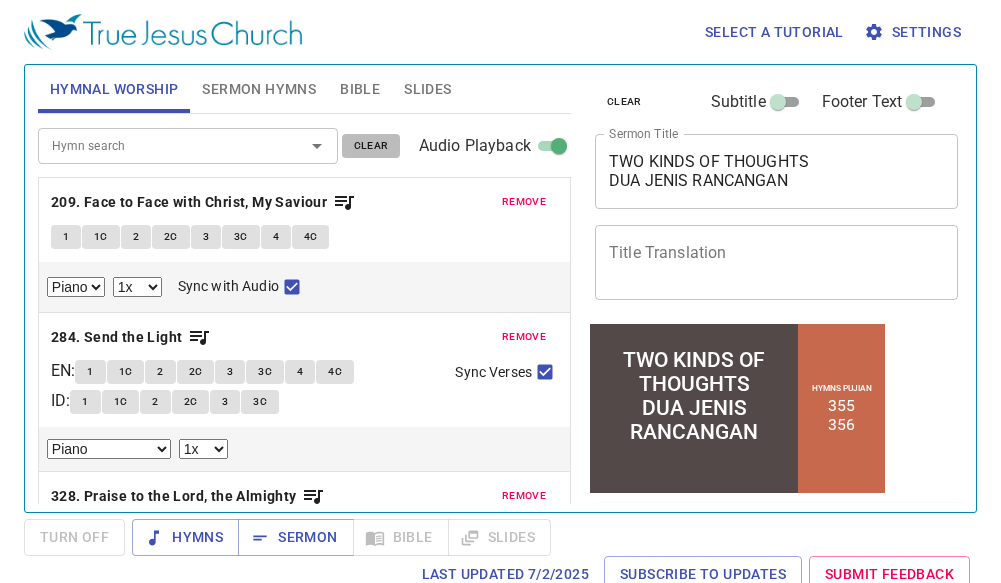 click on "clear" at bounding box center (371, 146) 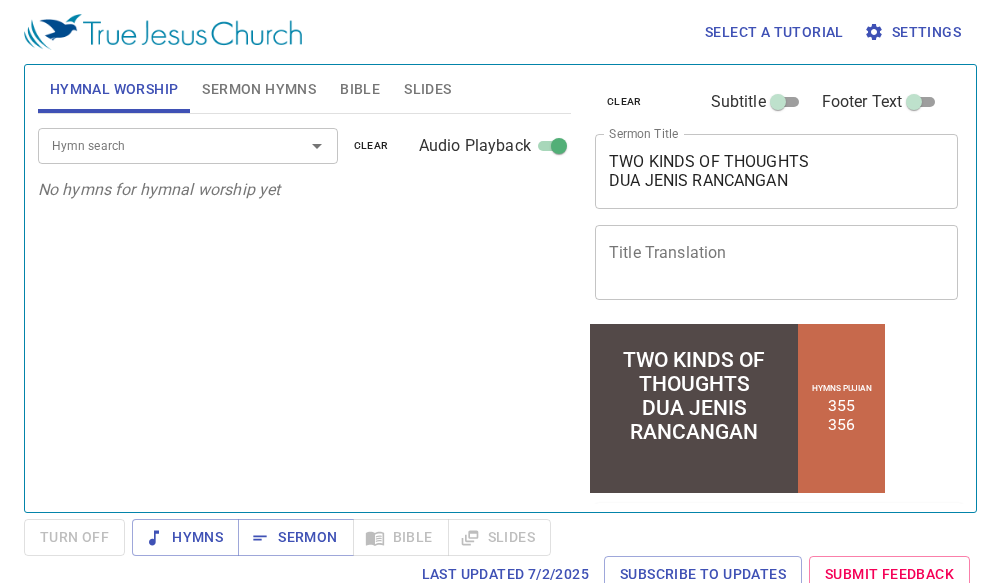 click on "Sermon Hymns" at bounding box center [259, 89] 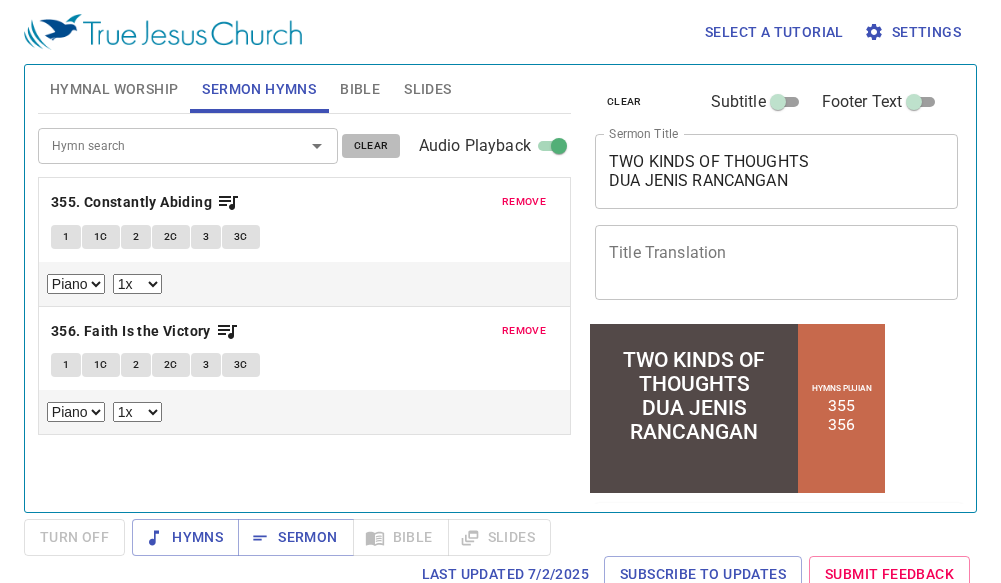 click on "clear" at bounding box center [371, 146] 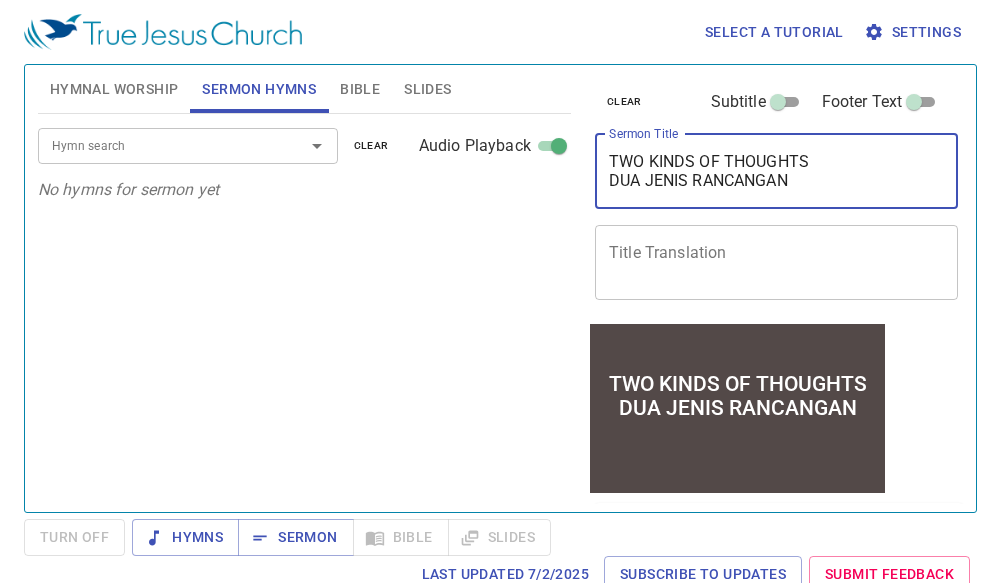 drag, startPoint x: 812, startPoint y: 179, endPoint x: 602, endPoint y: 157, distance: 211.14923 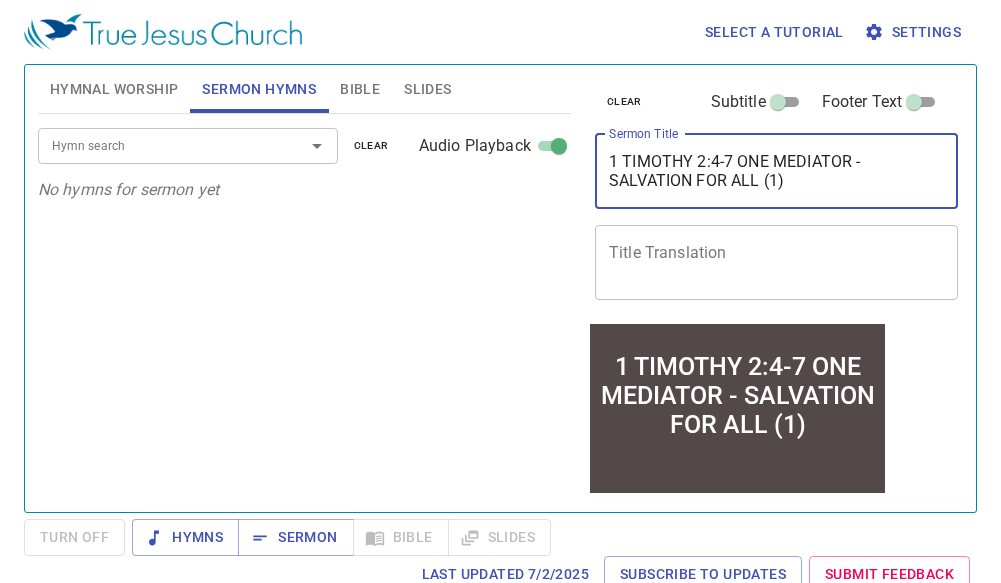 type on "1 TIMOTHY 2:4-7 ONE MEDIATOR - SALVATION FOR ALL (1)" 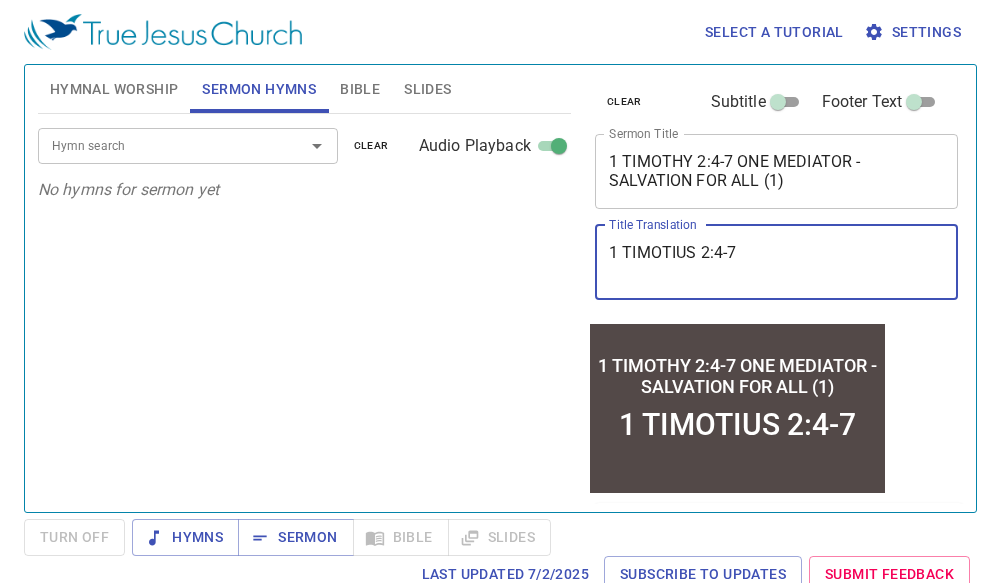 type on "1 TIMOTIUS 2:4-7" 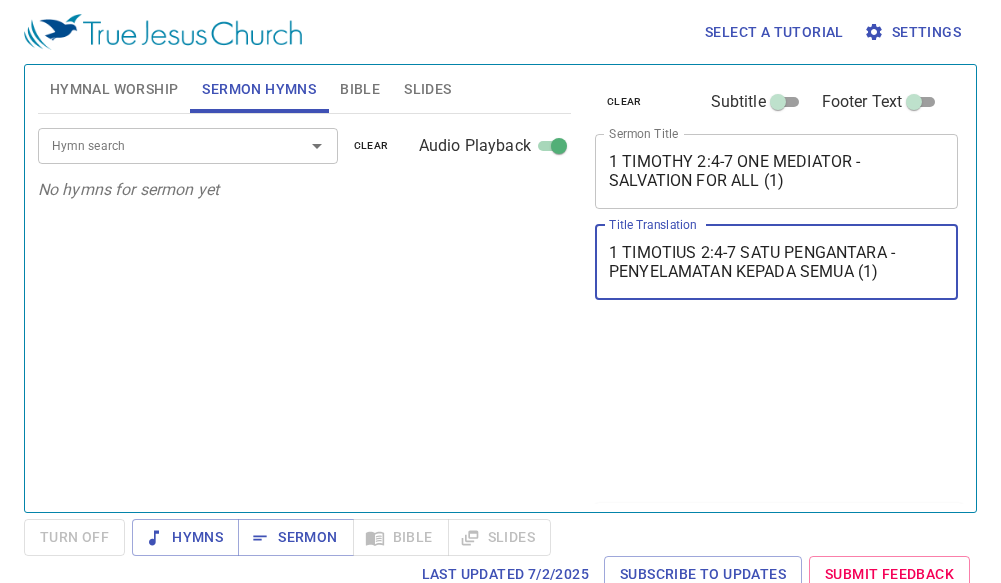 scroll, scrollTop: 0, scrollLeft: 0, axis: both 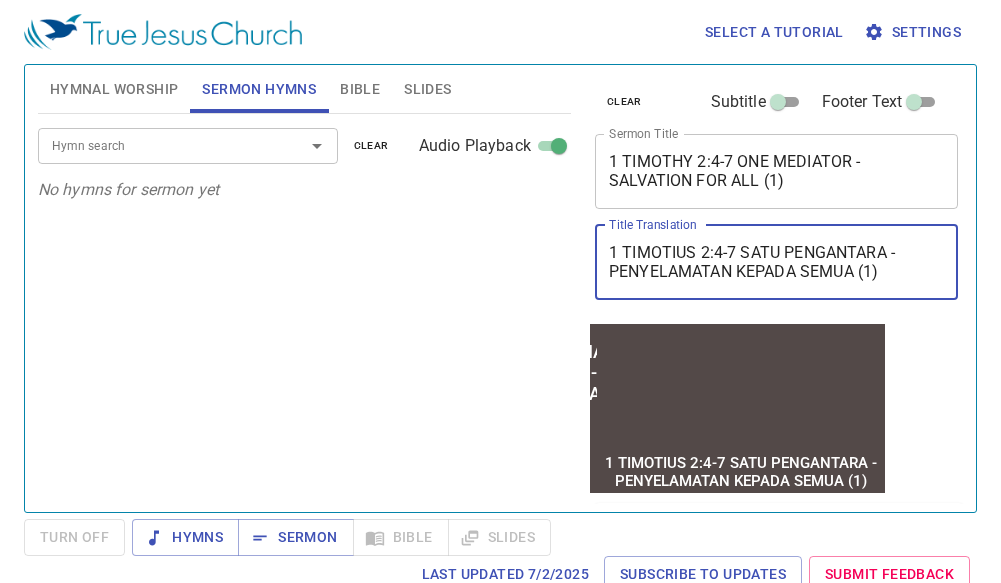 type on "1 TIMOTIUS 2:4-7 SATU PENGANTARA - PENYELAMATAN KEPADA SEMUA (1)" 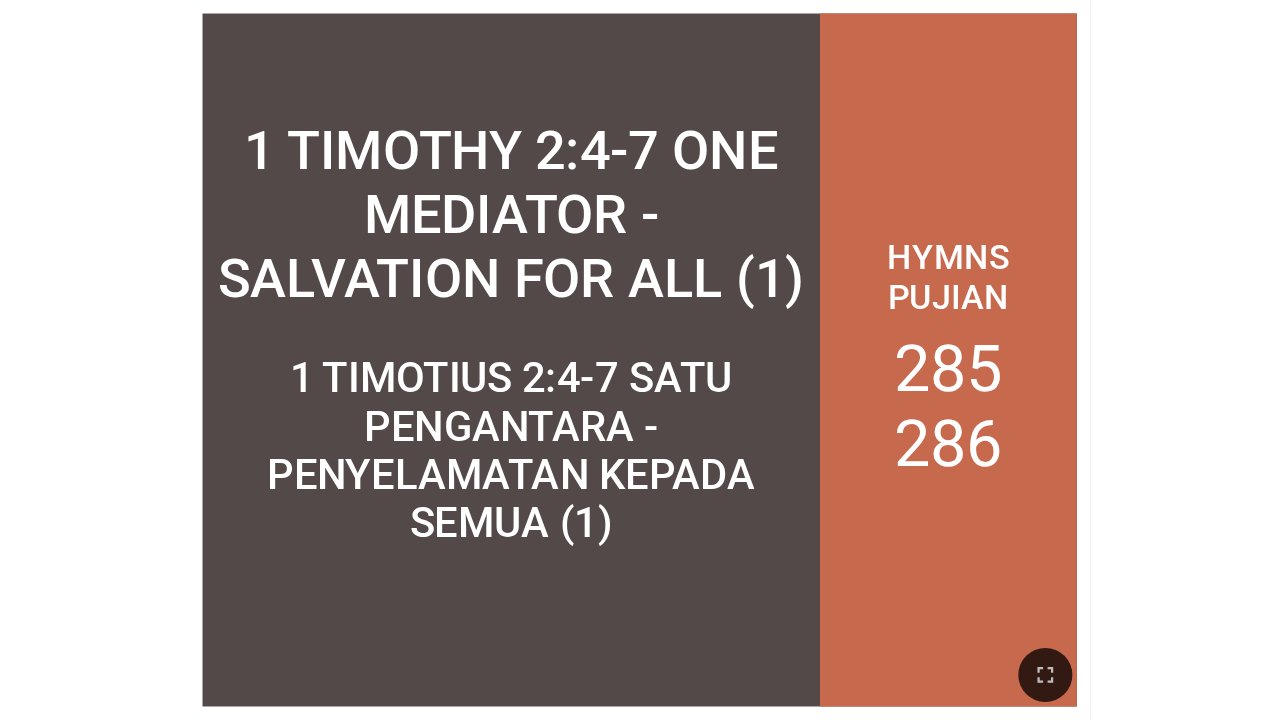 scroll, scrollTop: 0, scrollLeft: 0, axis: both 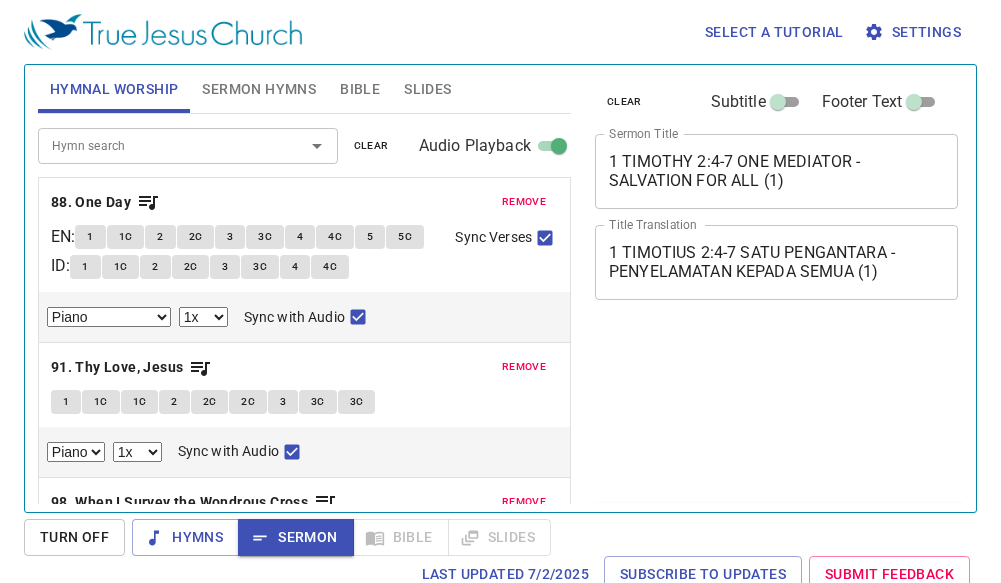 select on "1" 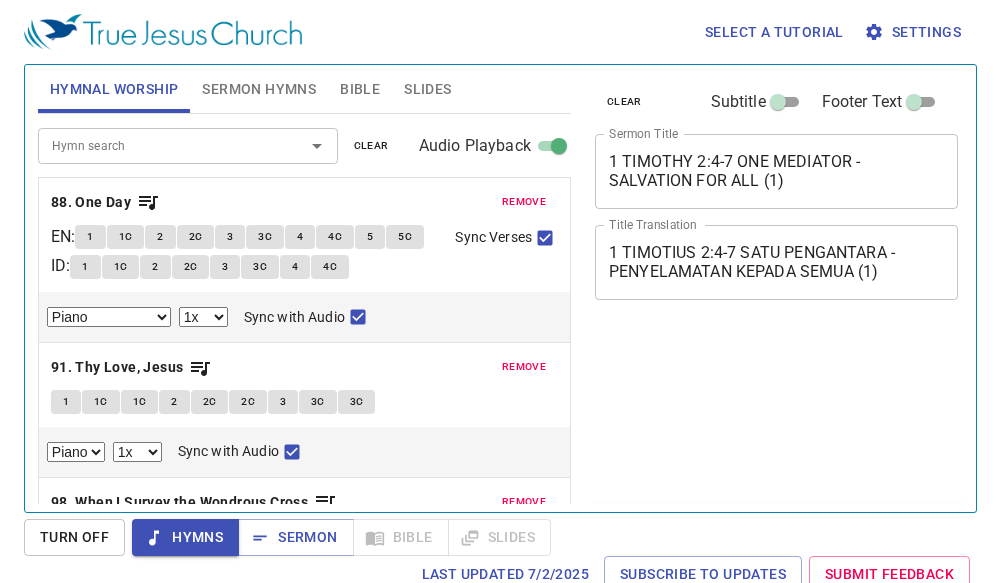 select on "1" 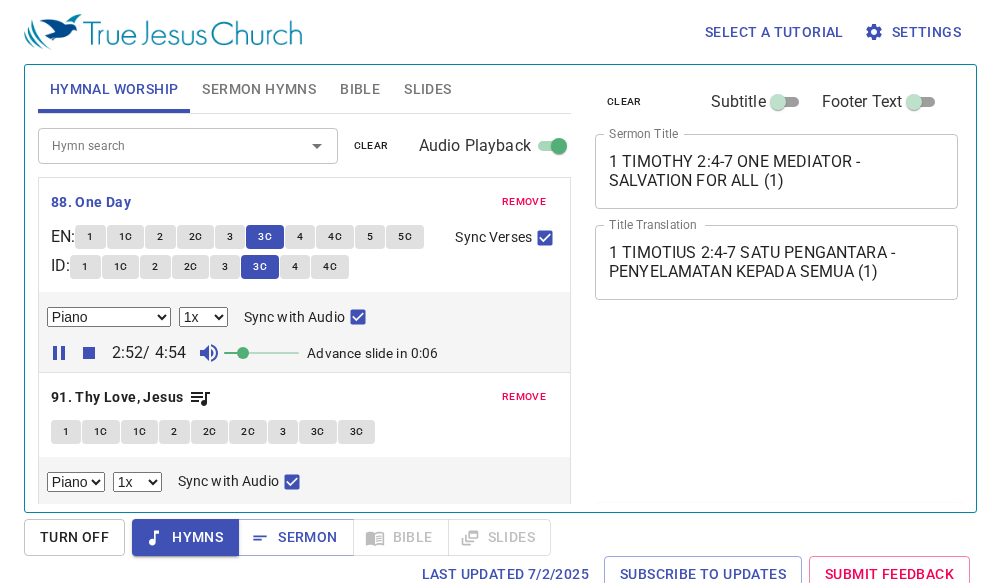select on "1" 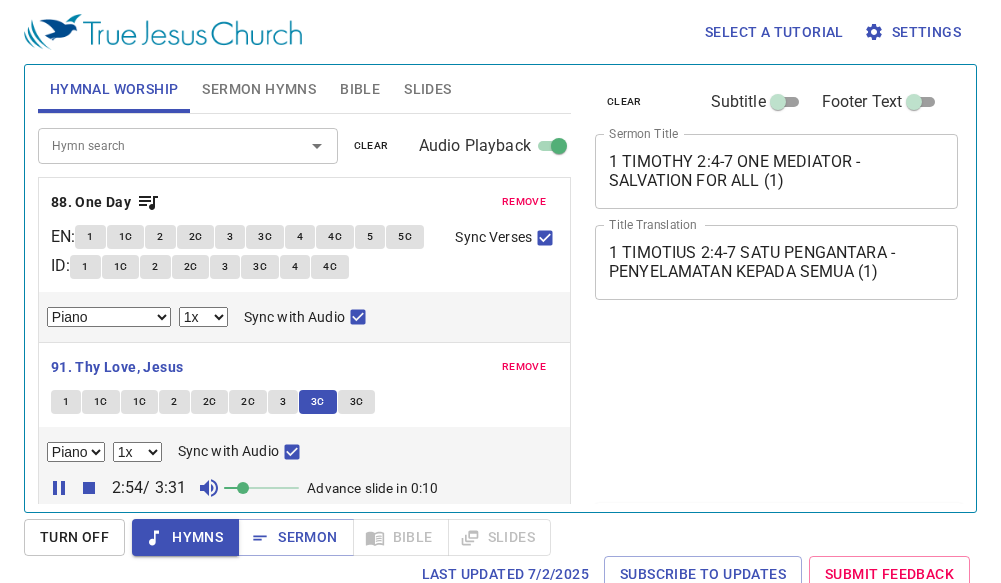 select on "1" 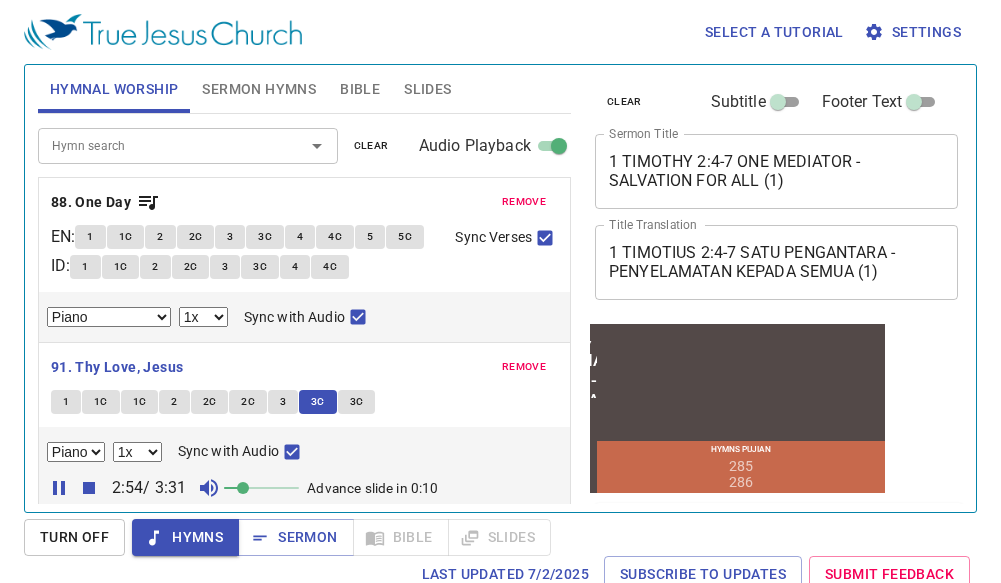 scroll, scrollTop: 300, scrollLeft: 0, axis: vertical 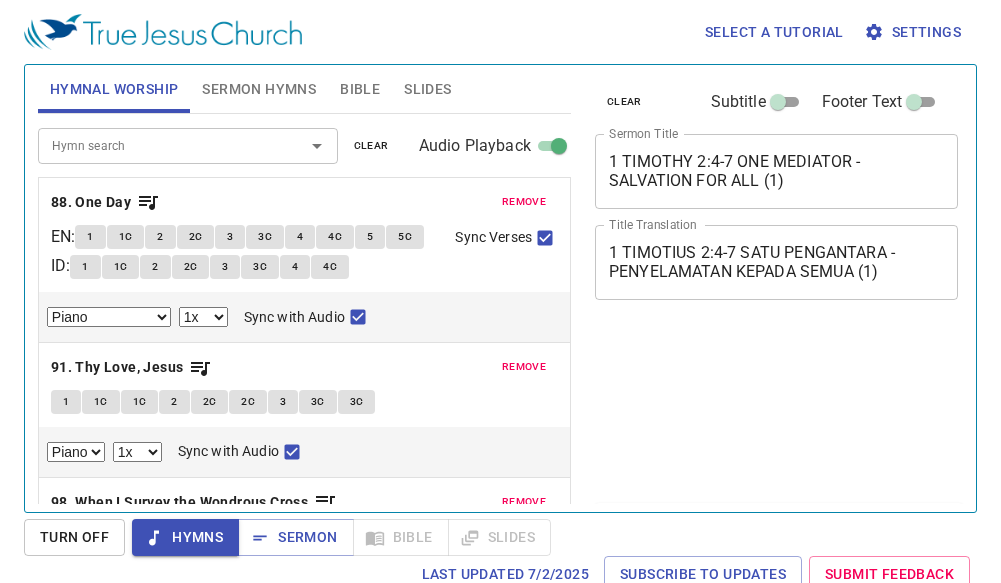select on "1" 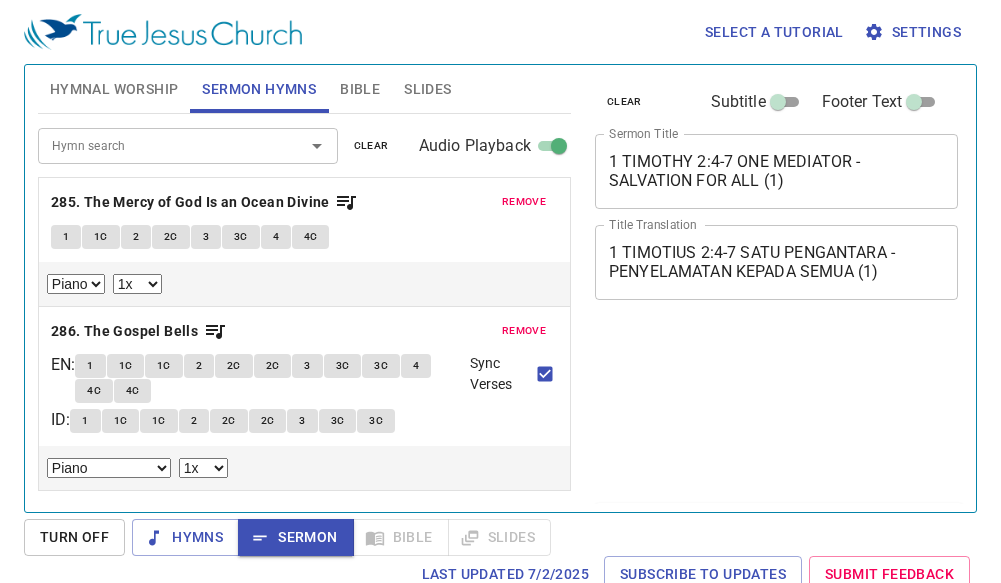 select on "1" 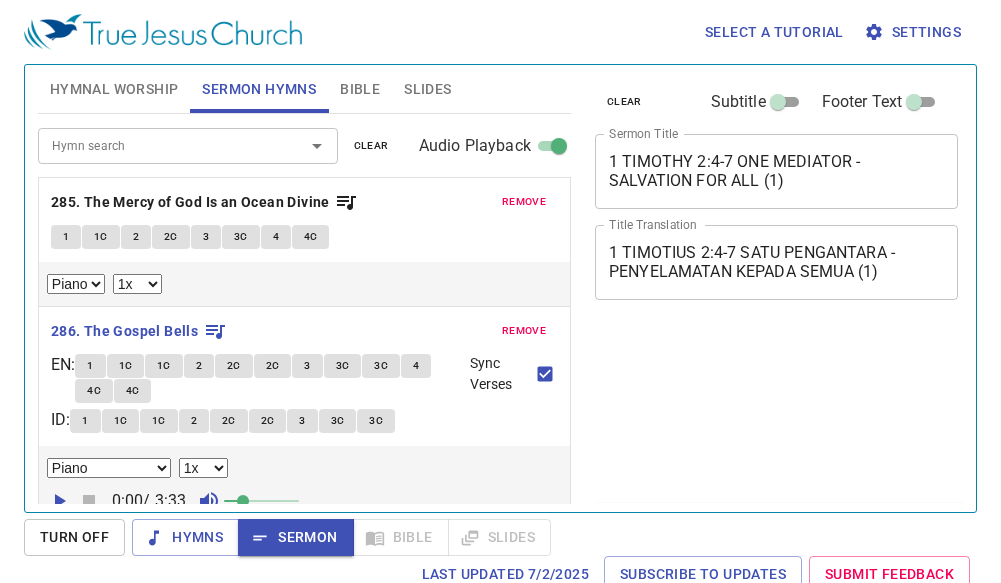 select on "1" 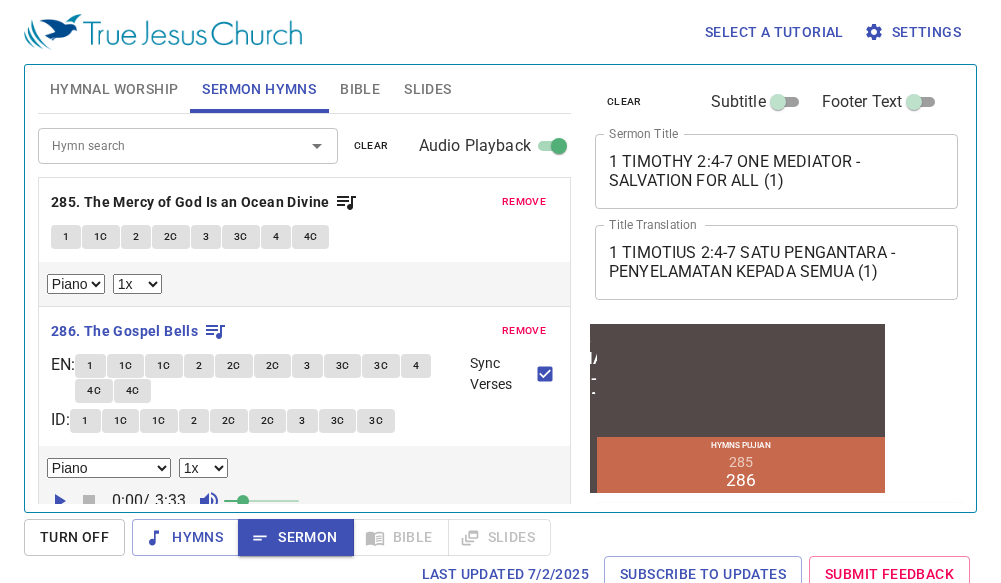 scroll, scrollTop: 17, scrollLeft: 0, axis: vertical 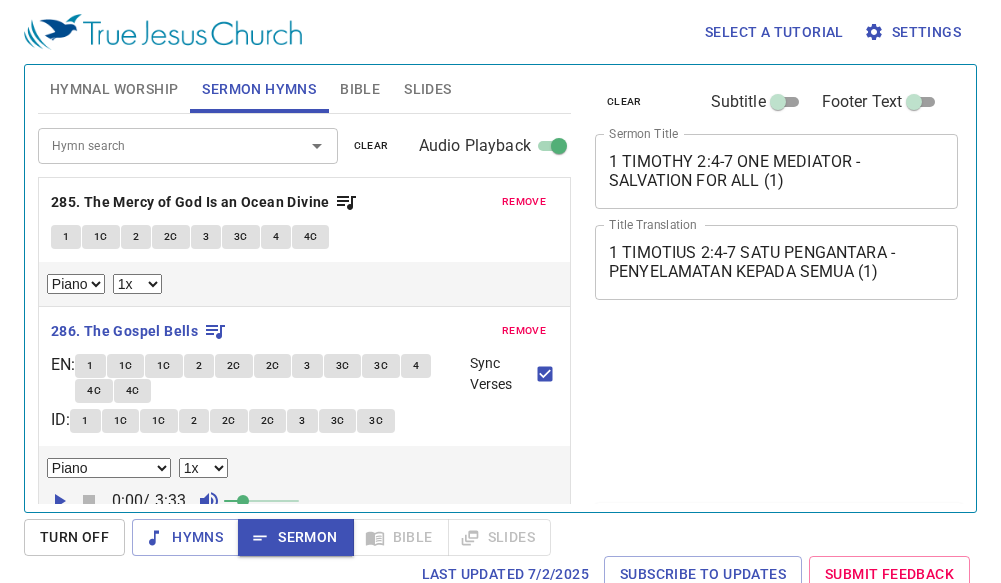 select on "1" 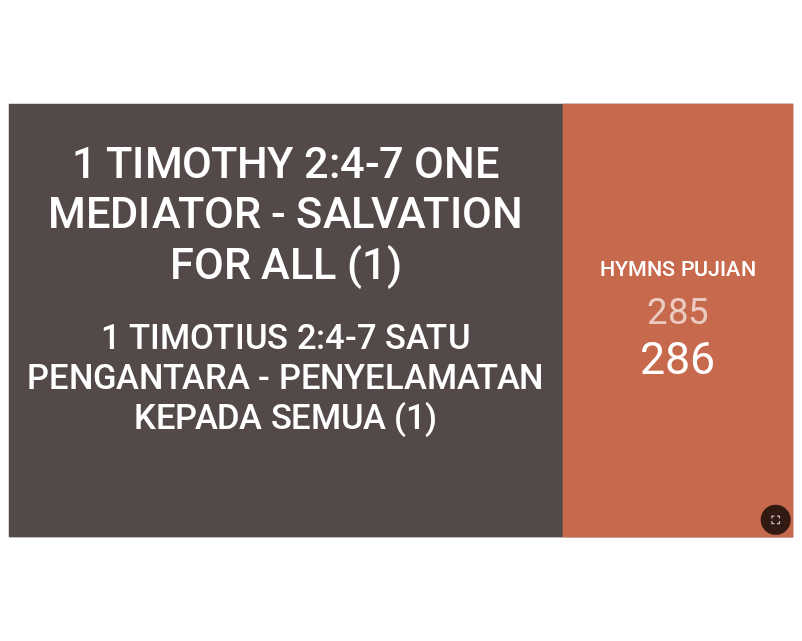 scroll, scrollTop: 0, scrollLeft: 0, axis: both 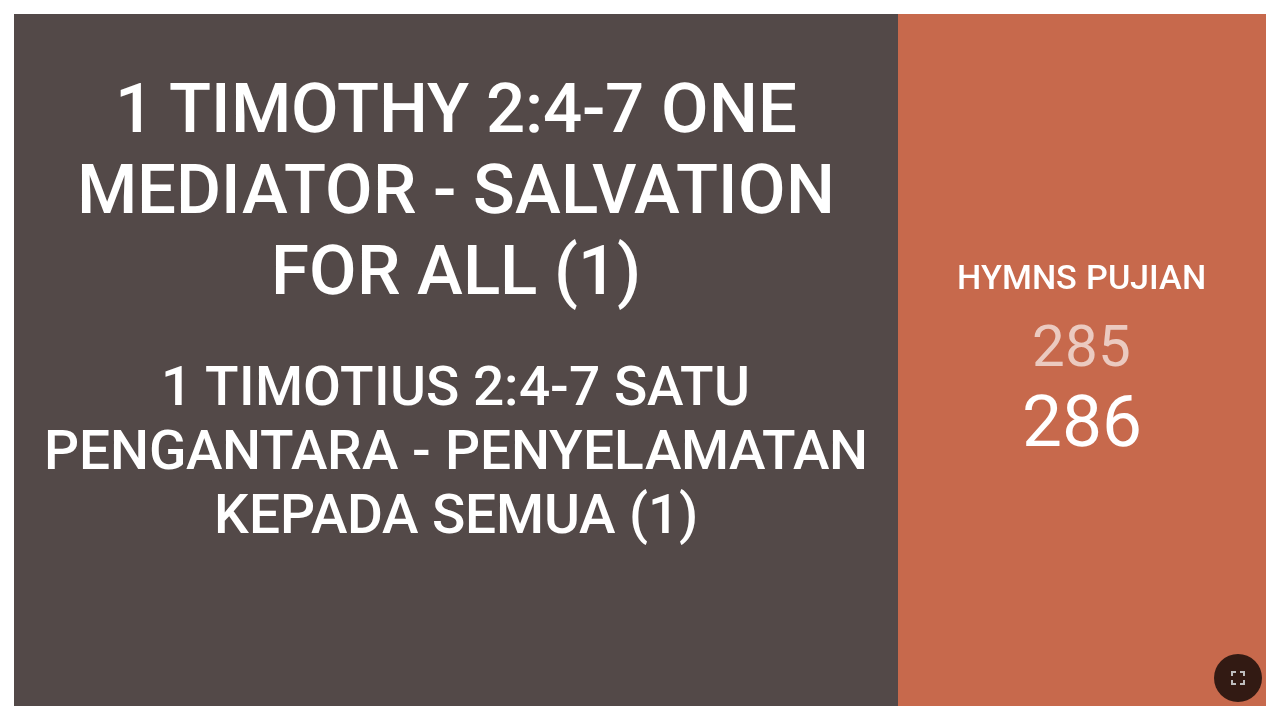 click on "Hymns   Pujian 285 286" at bounding box center (1082, 360) 